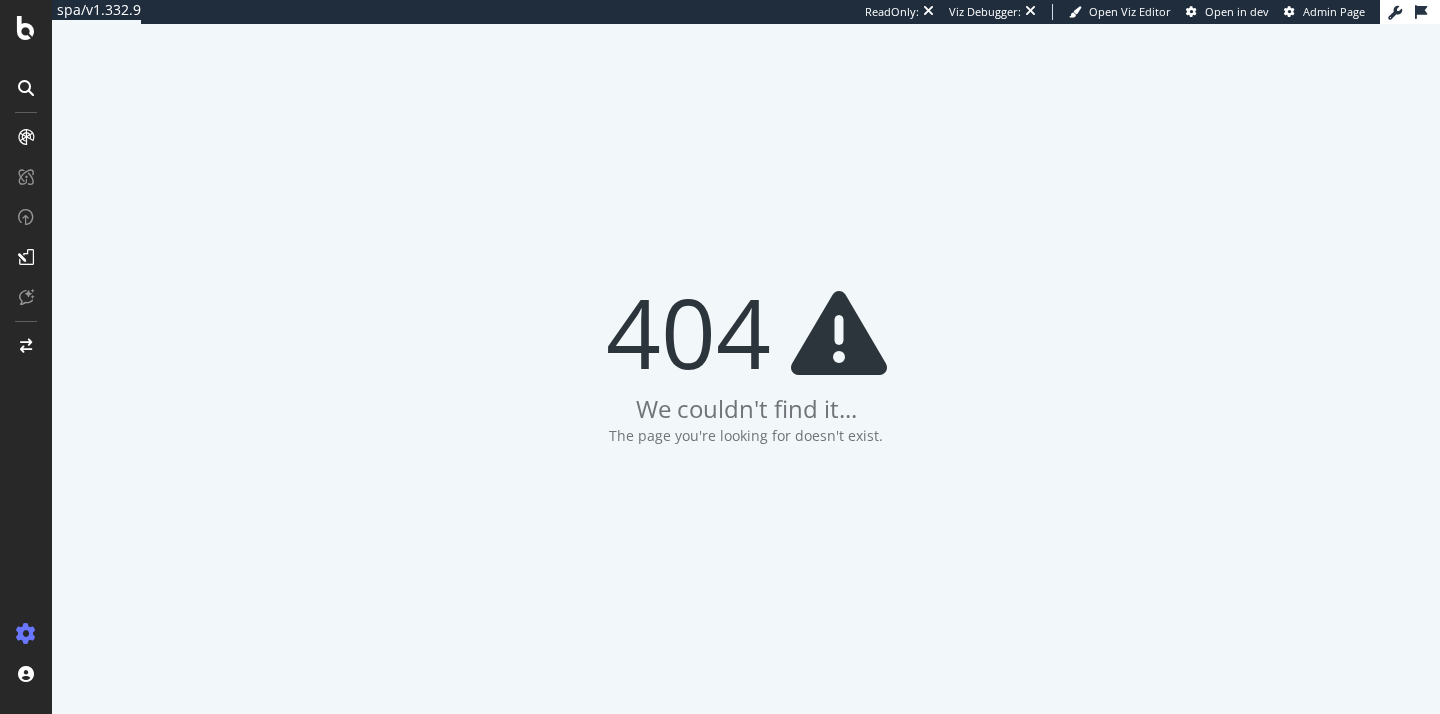 scroll, scrollTop: 0, scrollLeft: 0, axis: both 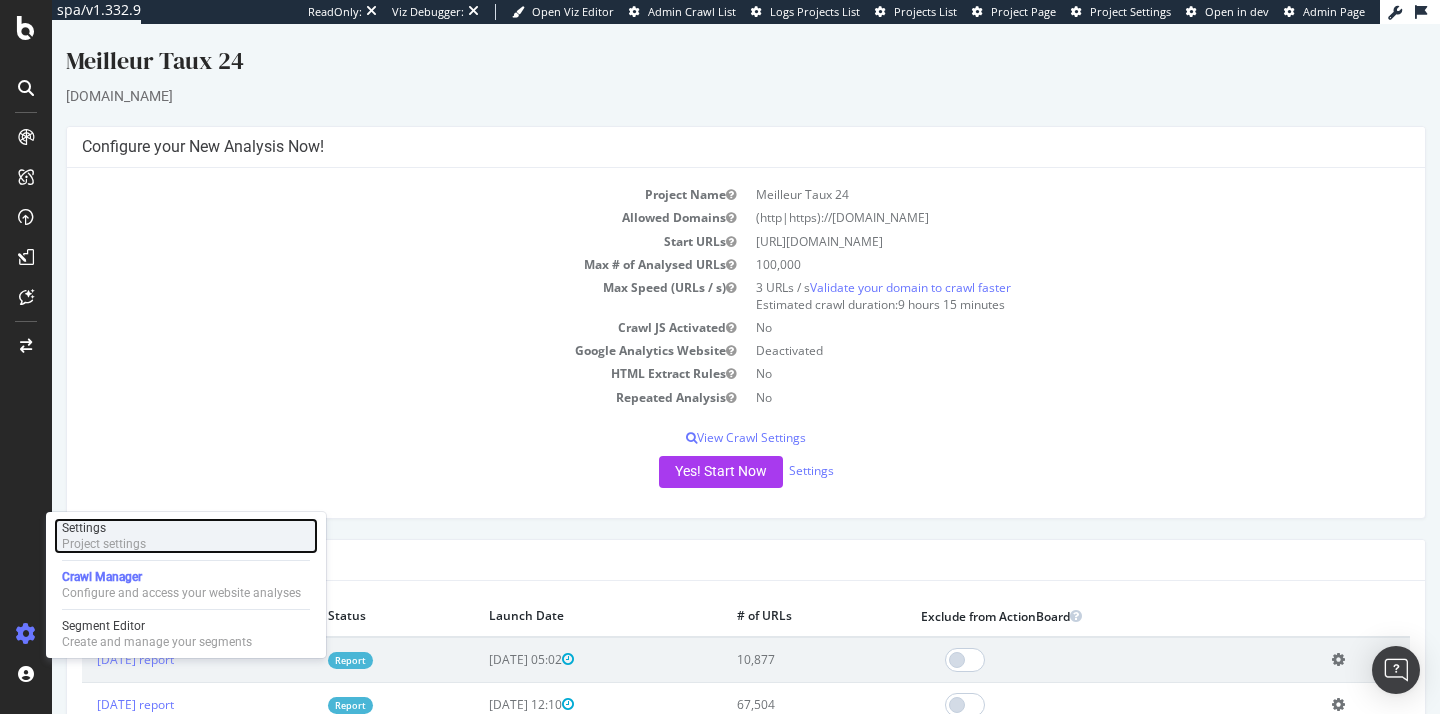 click on "Settings" at bounding box center [104, 528] 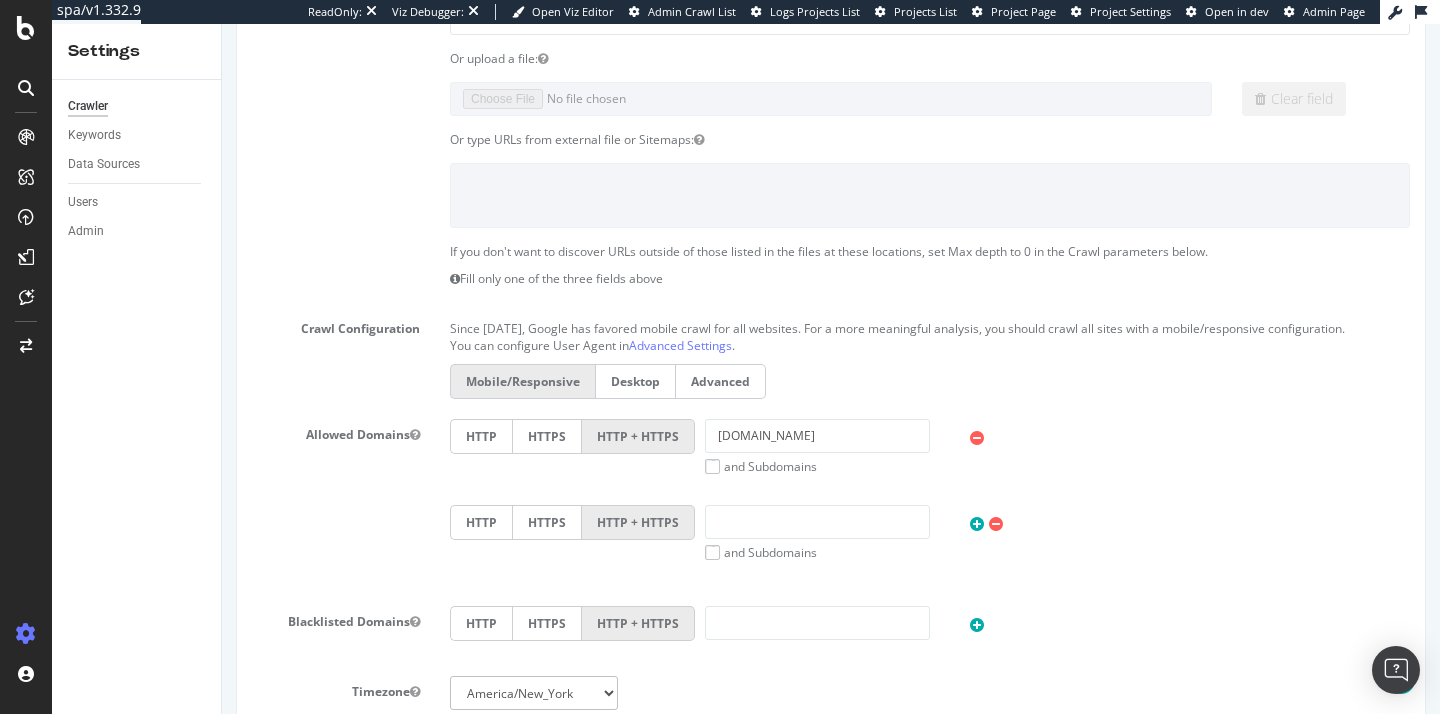 scroll, scrollTop: 0, scrollLeft: 0, axis: both 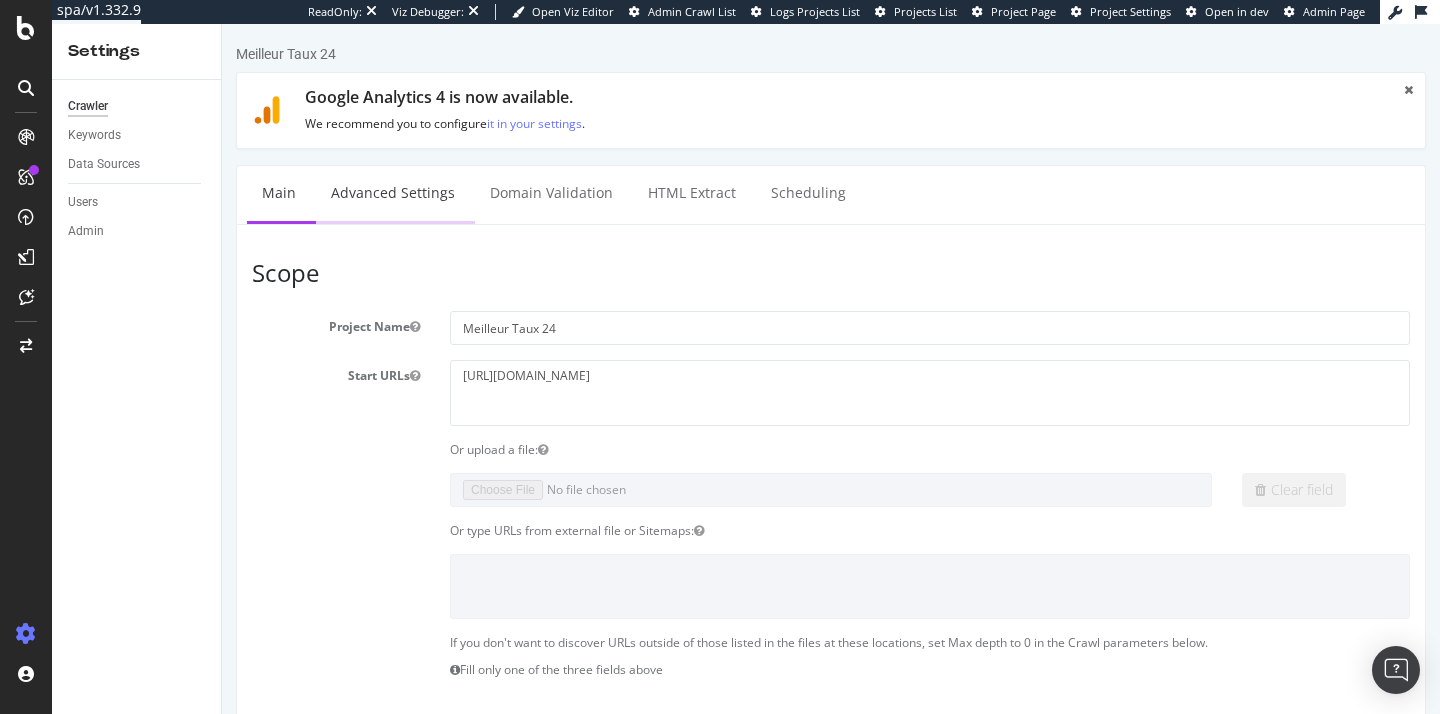 click on "Advanced Settings" at bounding box center (393, 193) 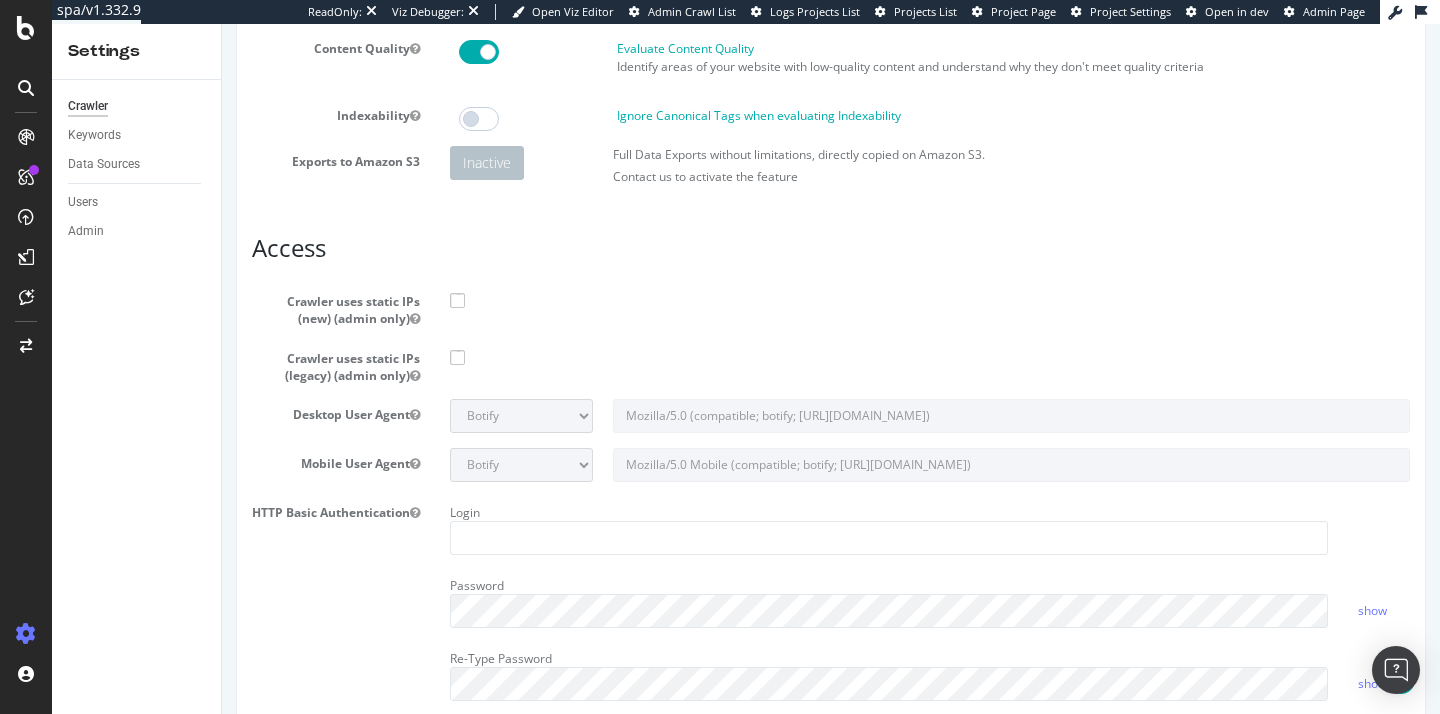 scroll, scrollTop: 0, scrollLeft: 0, axis: both 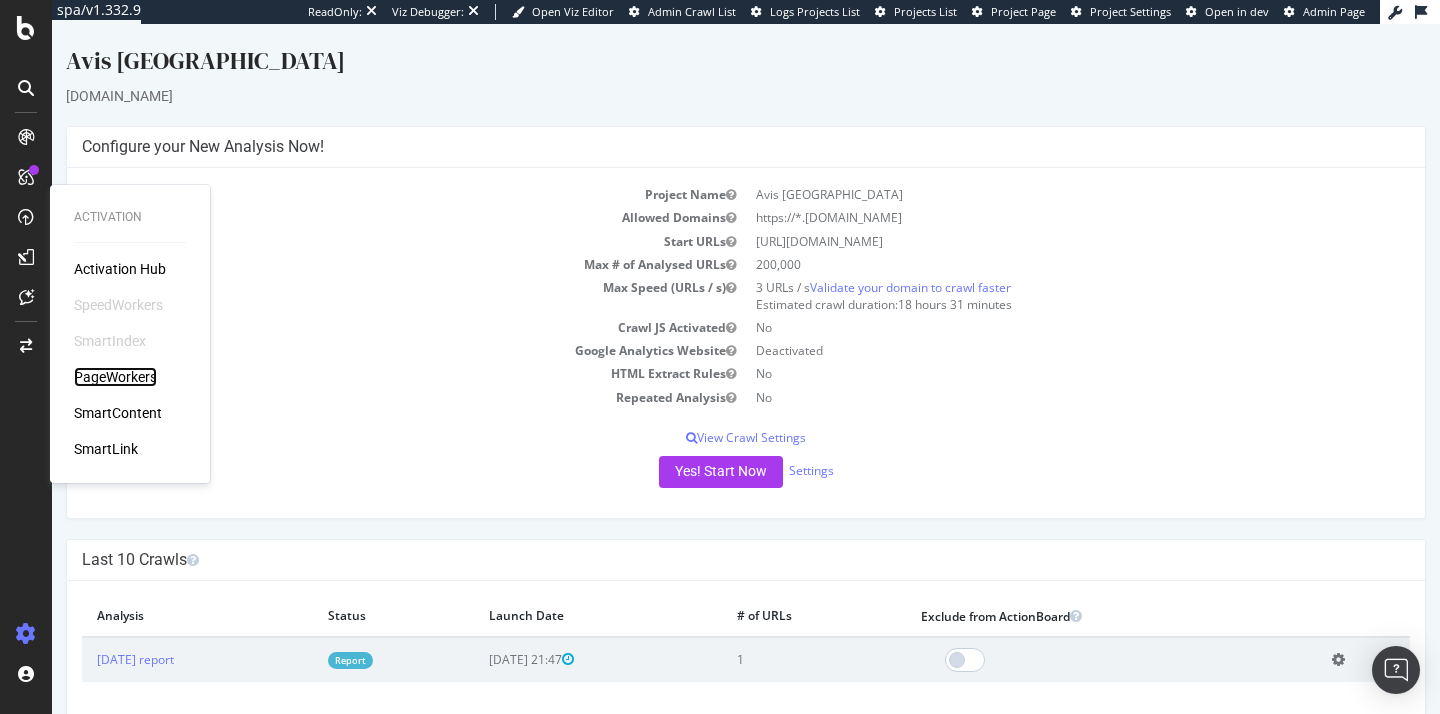 click on "PageWorkers" at bounding box center [115, 377] 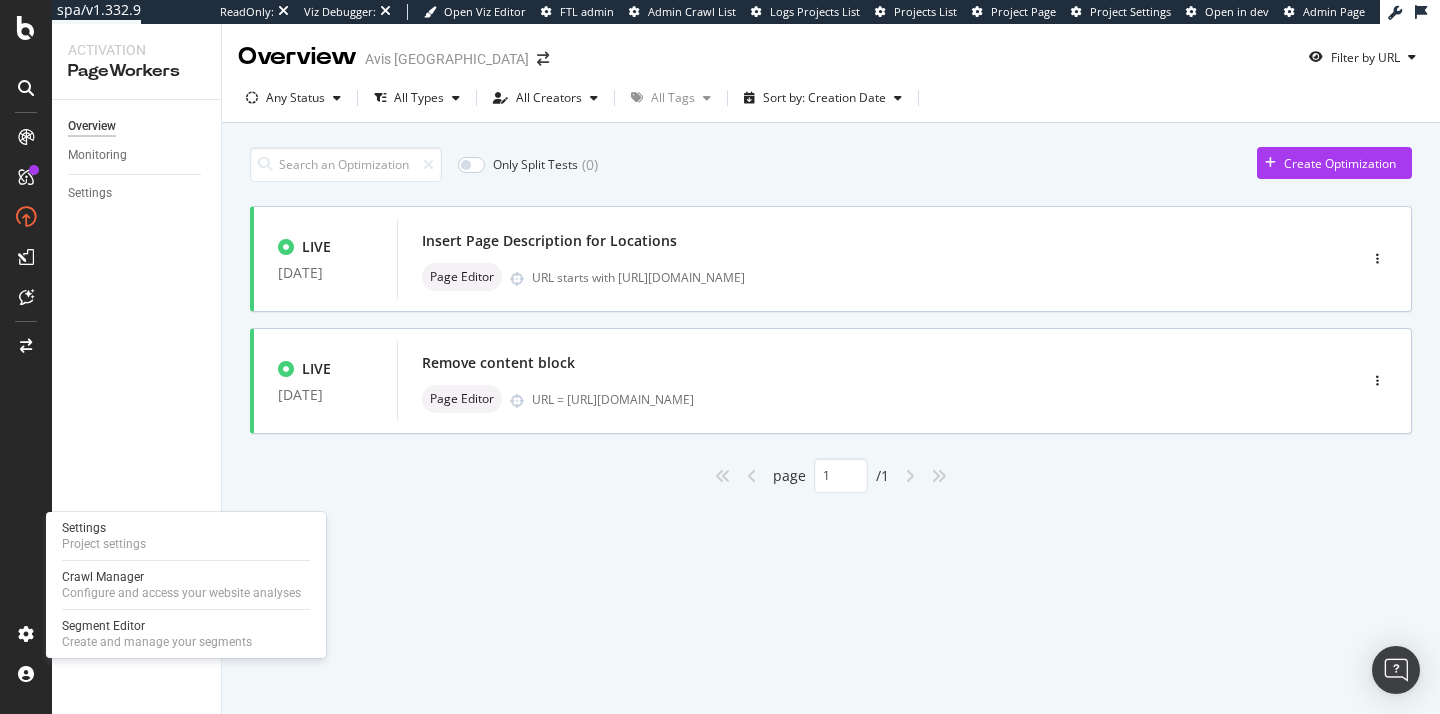 click on "Settings Project settings Crawl Manager Configure and access your website analyses Segment Editor Create and manage your segments" at bounding box center (186, 585) 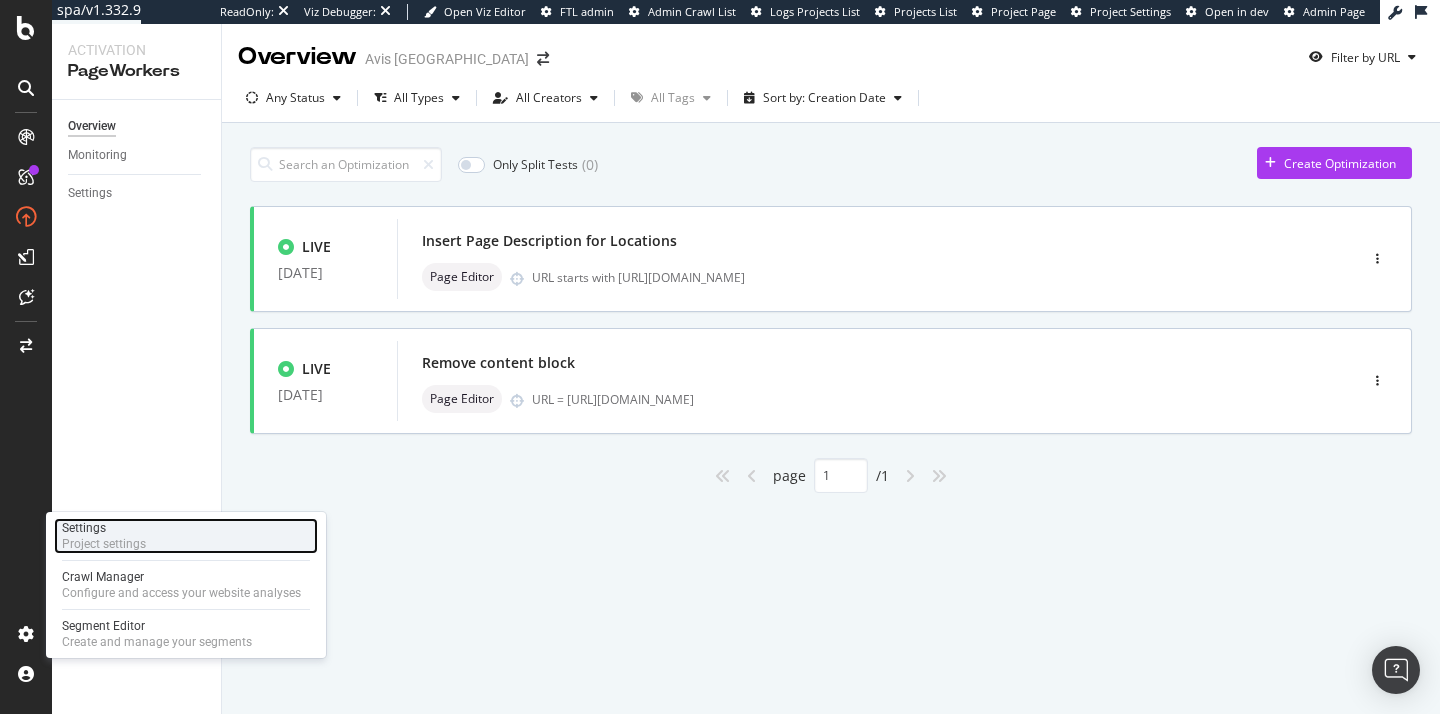 click on "Project settings" at bounding box center (104, 544) 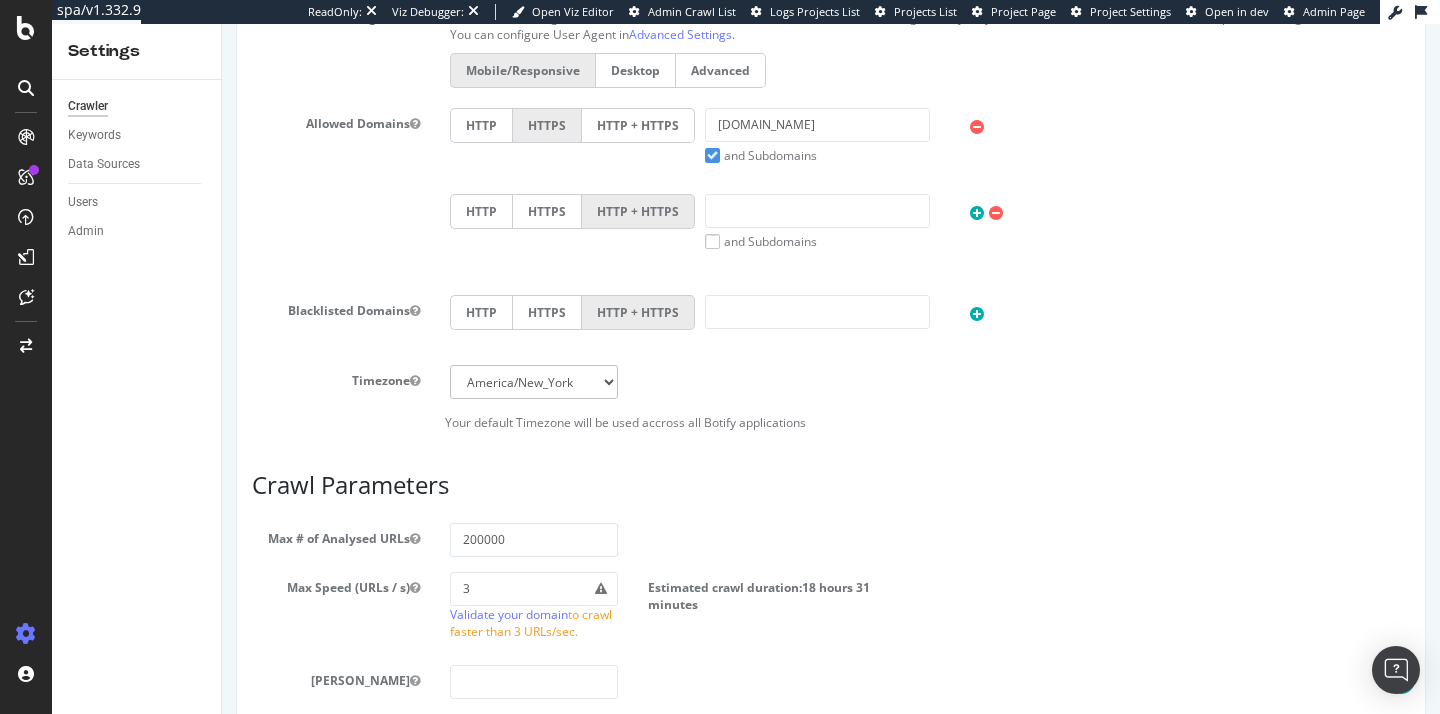 scroll, scrollTop: 0, scrollLeft: 0, axis: both 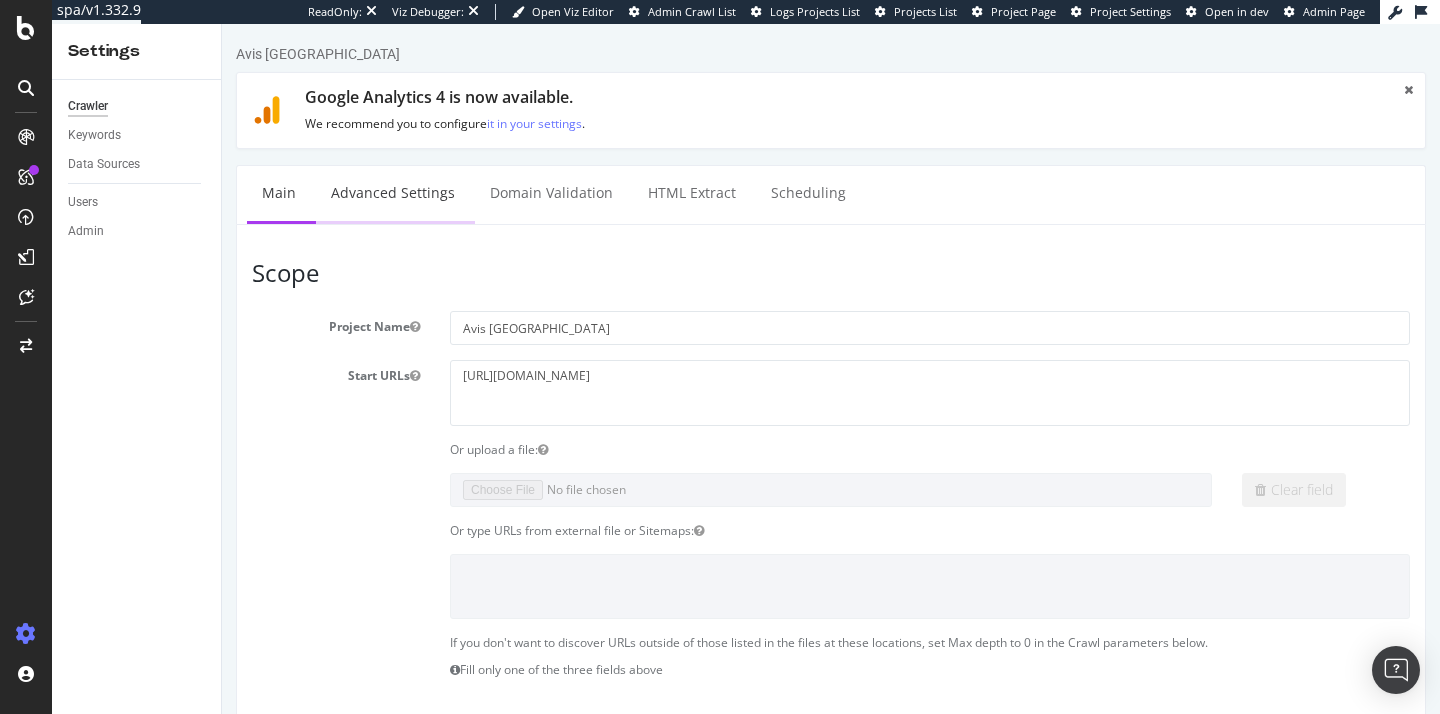 click on "Advanced Settings" at bounding box center (393, 193) 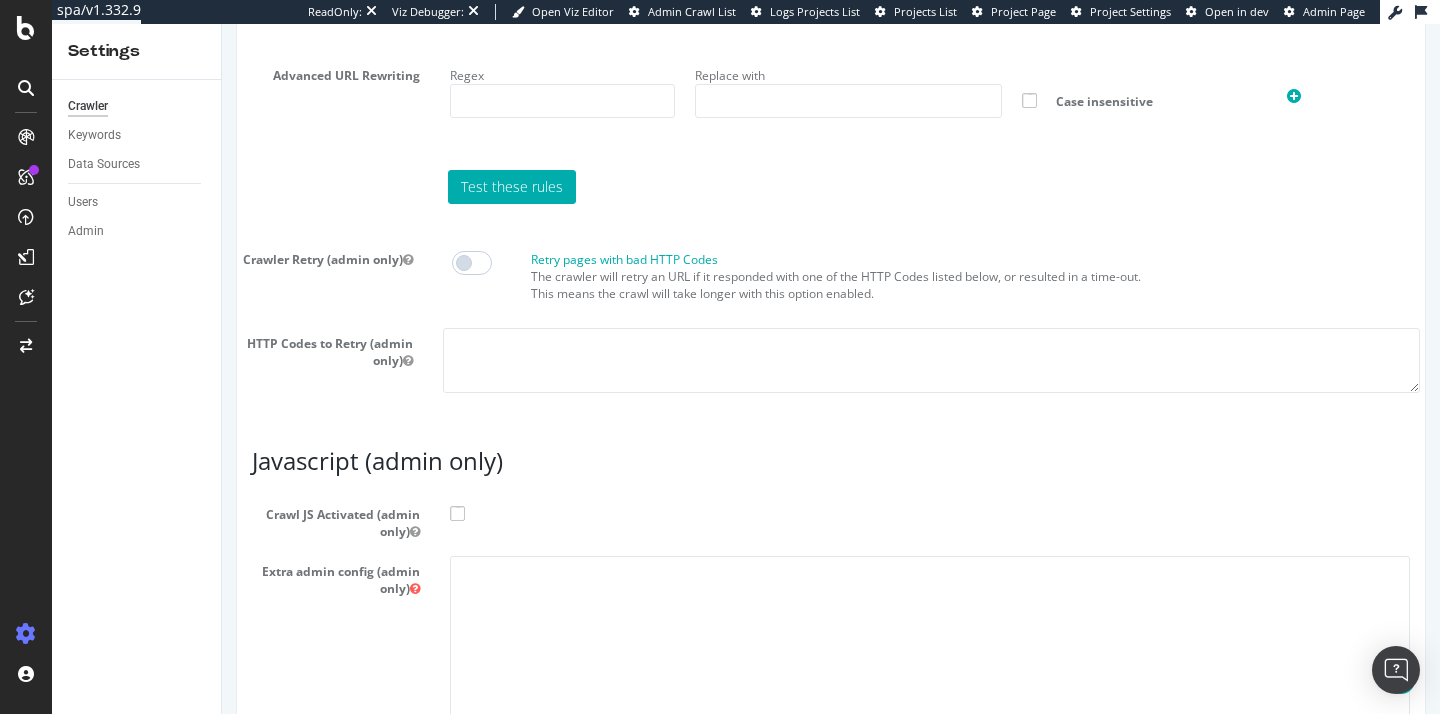scroll, scrollTop: 1678, scrollLeft: 0, axis: vertical 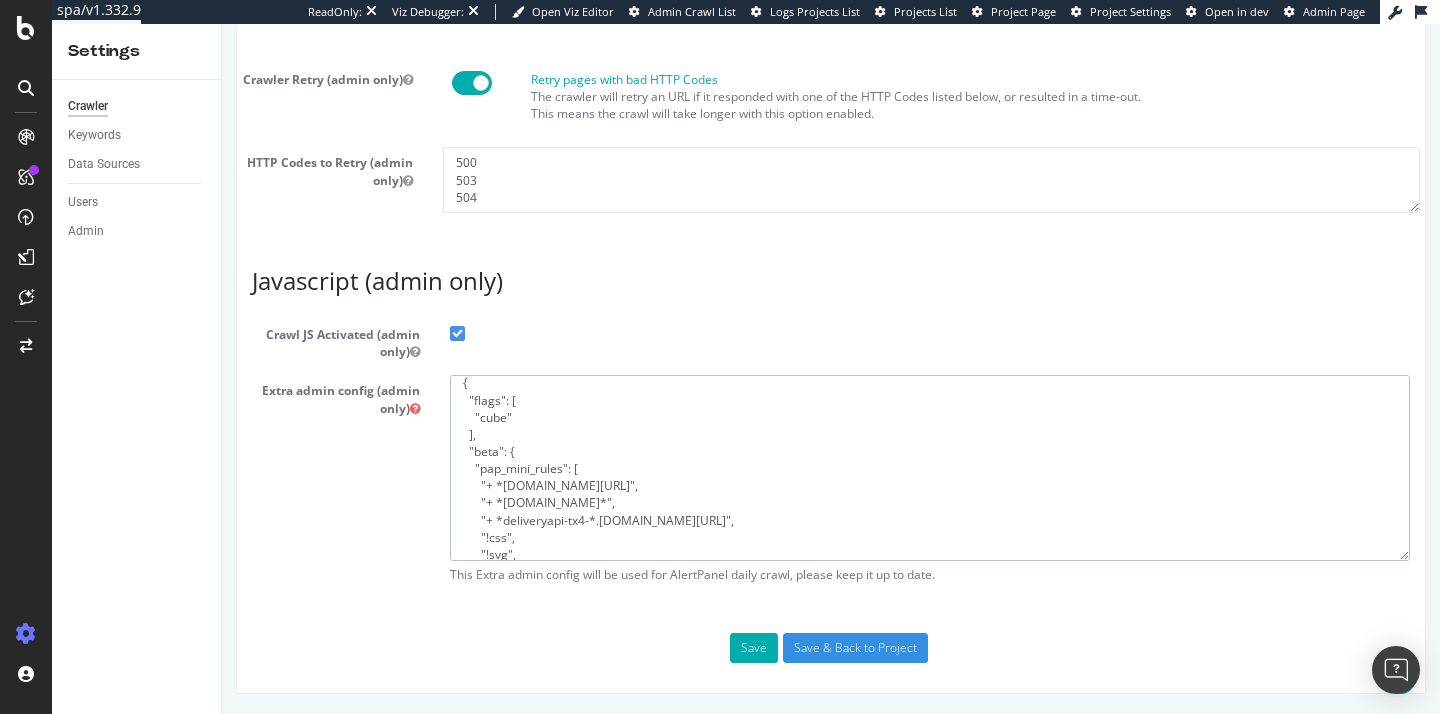 click on "{
"flags": [
"cube"
],
"beta": {
"pap_mini_rules": [
"+ *vestiairecollective.com/*",
"+ *adn.cloud*",
"+ *deliveryapi-tx4-*.run.app/*",
"!css",
"!svg",
"-* # and nothing else"
],
"injectJsBefore": "",
"injectJsAfter": "",
"injectJsLoad": "",
"injectJsWaitfor": "",
"injectJsInit": "",
"injectJsDcl": "",
"injectJsFrameStoppedLoading": "",
"injectJsAction": ""
},
"ftl": {
"websiteID":"ER6DGC",
"token":"2ZZi9pe7k6LWZuJz6V9egwjC71hU5QoN",
"userAgent":"botify-bot-sw-sitecrawler",
"endpoint":"https://laren.speedworkers.com/page",
"device":"na",
"skipRendering":"true",
"fetchOnlyFromFtl": "false"
},
"prr": {"metalEnable": true},
"pulse": {
"enable":true,
"pulseWebsiteId":"P-GEO598",
"token":"LGYU2NTCQP9CEQZSU38T",
"apiUrl":"https://upen5ovk4f2x3mu6i5a4vlrpha0kdabm.lambda-url.us-east-1.on.aws/crawler"
}
}" at bounding box center (930, 467) 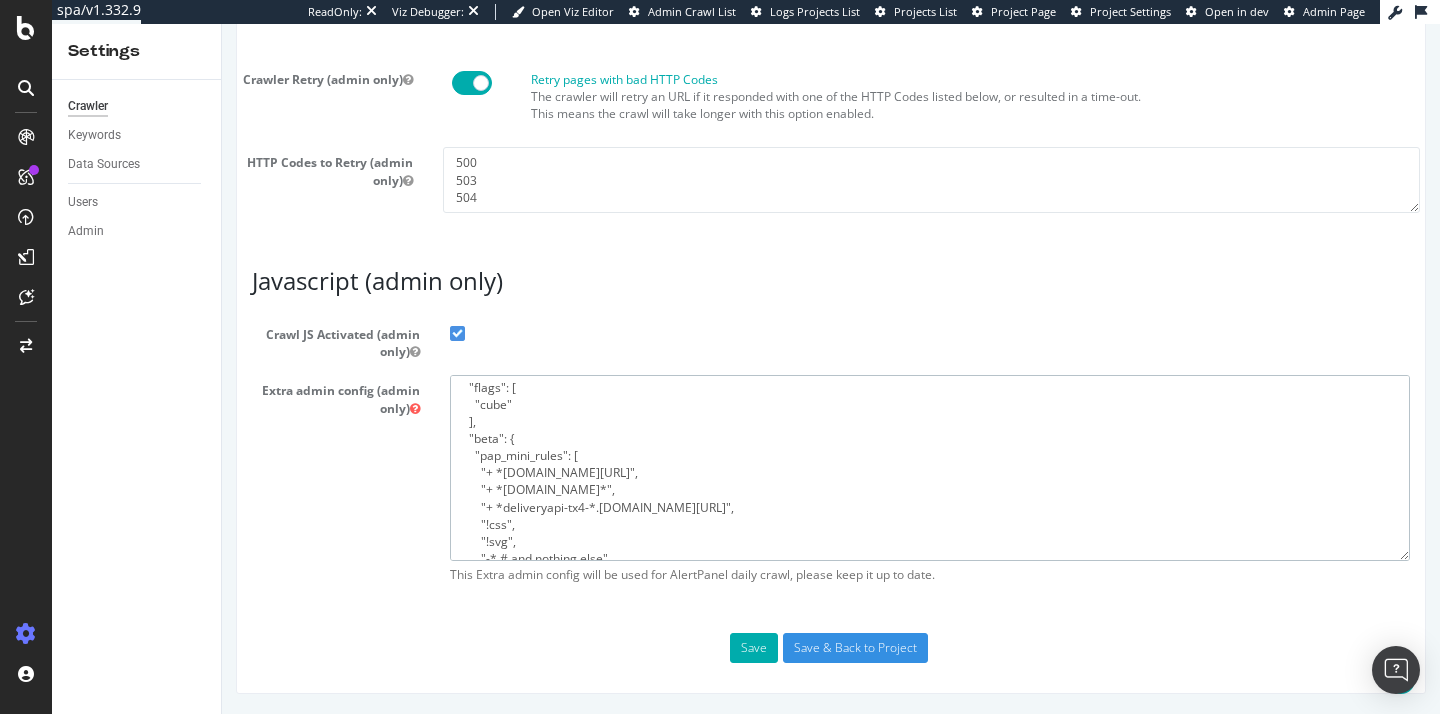 scroll, scrollTop: 22, scrollLeft: 0, axis: vertical 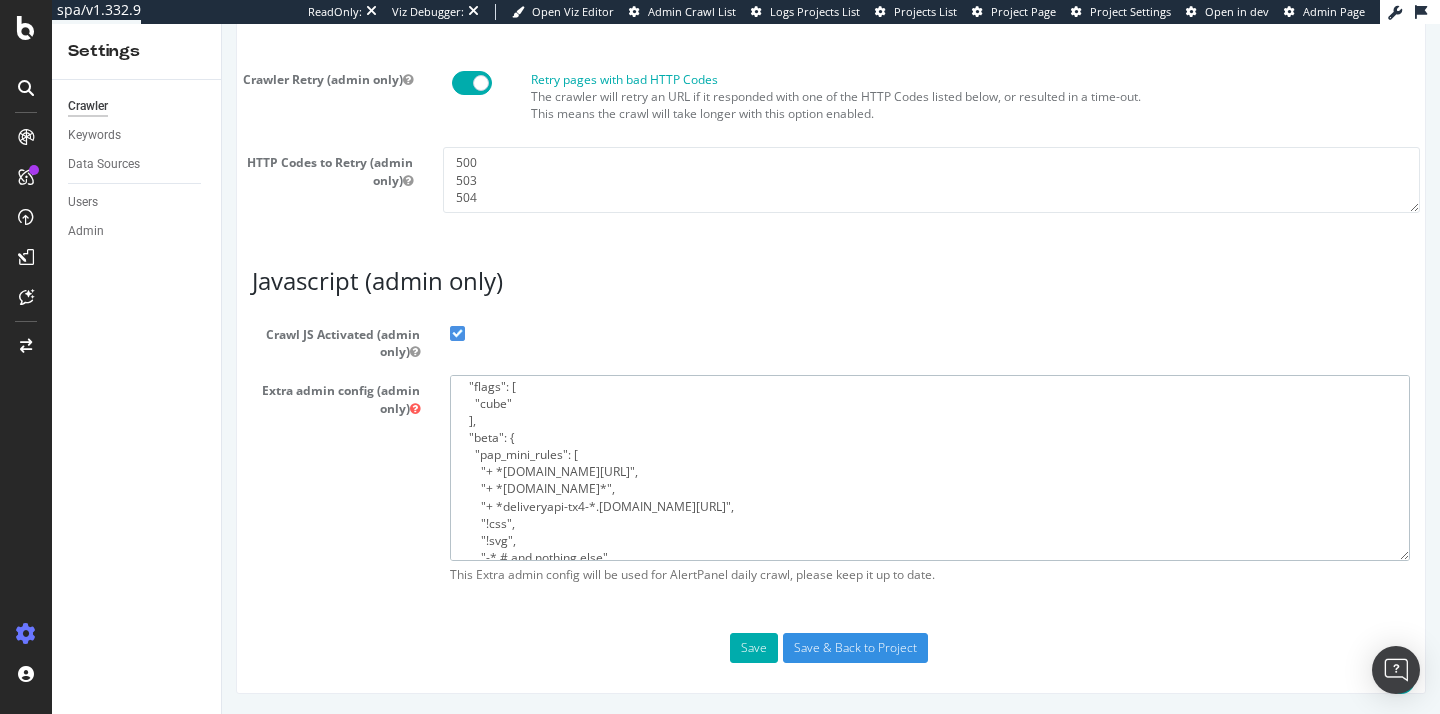 click on "{
"flags": [
"cube"
],
"beta": {
"pap_mini_rules": [
"+ *vestiairecollective.com/*",
"+ *adn.cloud*",
"+ *deliveryapi-tx4-*.run.app/*",
"!css",
"!svg",
"-* # and nothing else"
],
"injectJsBefore": "",
"injectJsAfter": "",
"injectJsLoad": "",
"injectJsWaitfor": "",
"injectJsInit": "",
"injectJsDcl": "",
"injectJsFrameStoppedLoading": "",
"injectJsAction": ""
},
"ftl": {
"websiteID":"ER6DGC",
"token":"2ZZi9pe7k6LWZuJz6V9egwjC71hU5QoN",
"userAgent":"botify-bot-sw-sitecrawler",
"endpoint":"https://laren.speedworkers.com/page",
"device":"na",
"skipRendering":"true",
"fetchOnlyFromFtl": "false"
},
"prr": {"metalEnable": true},
"pulse": {
"enable":true,
"pulseWebsiteId":"P-GEO598",
"token":"LGYU2NTCQP9CEQZSU38T",
"apiUrl":"https://upen5ovk4f2x3mu6i5a4vlrpha0kdabm.lambda-url.us-east-1.on.aws/crawler"
}
}" at bounding box center (930, 467) 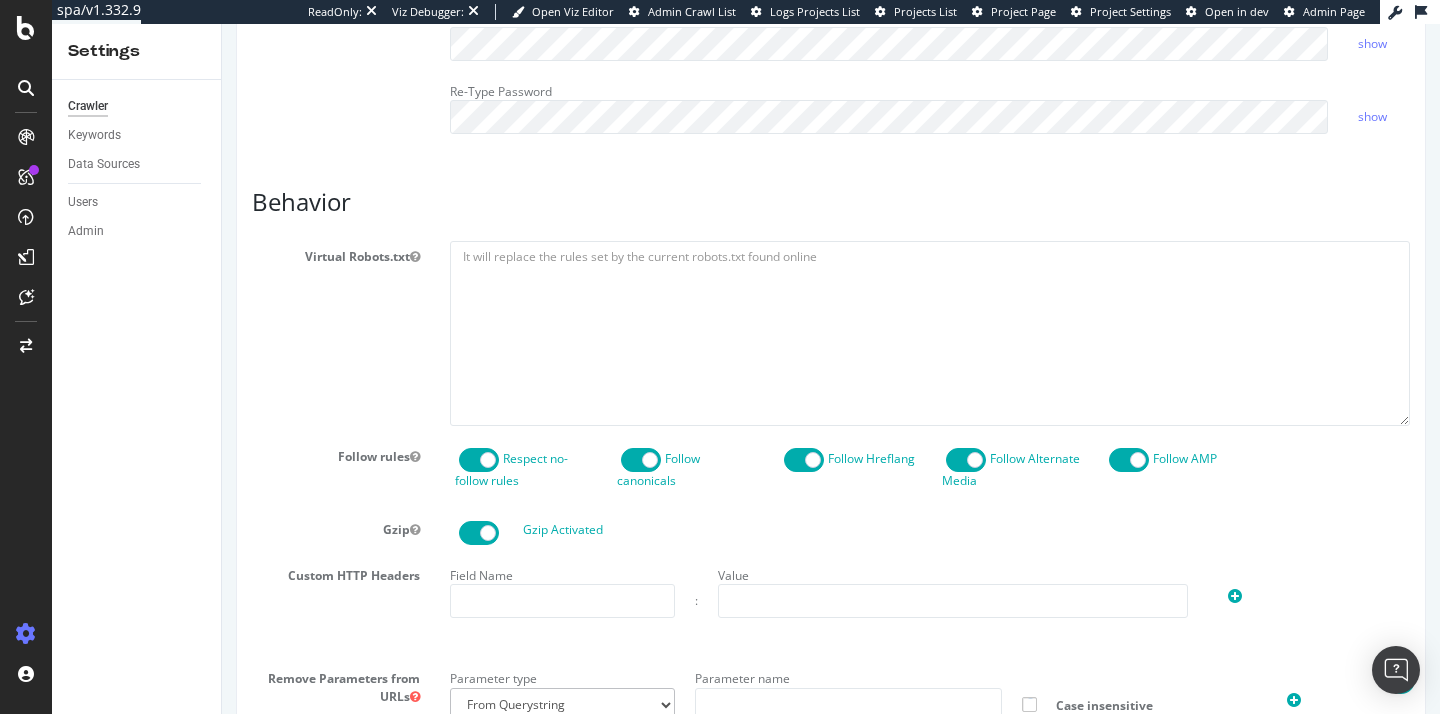 scroll, scrollTop: 1620, scrollLeft: 0, axis: vertical 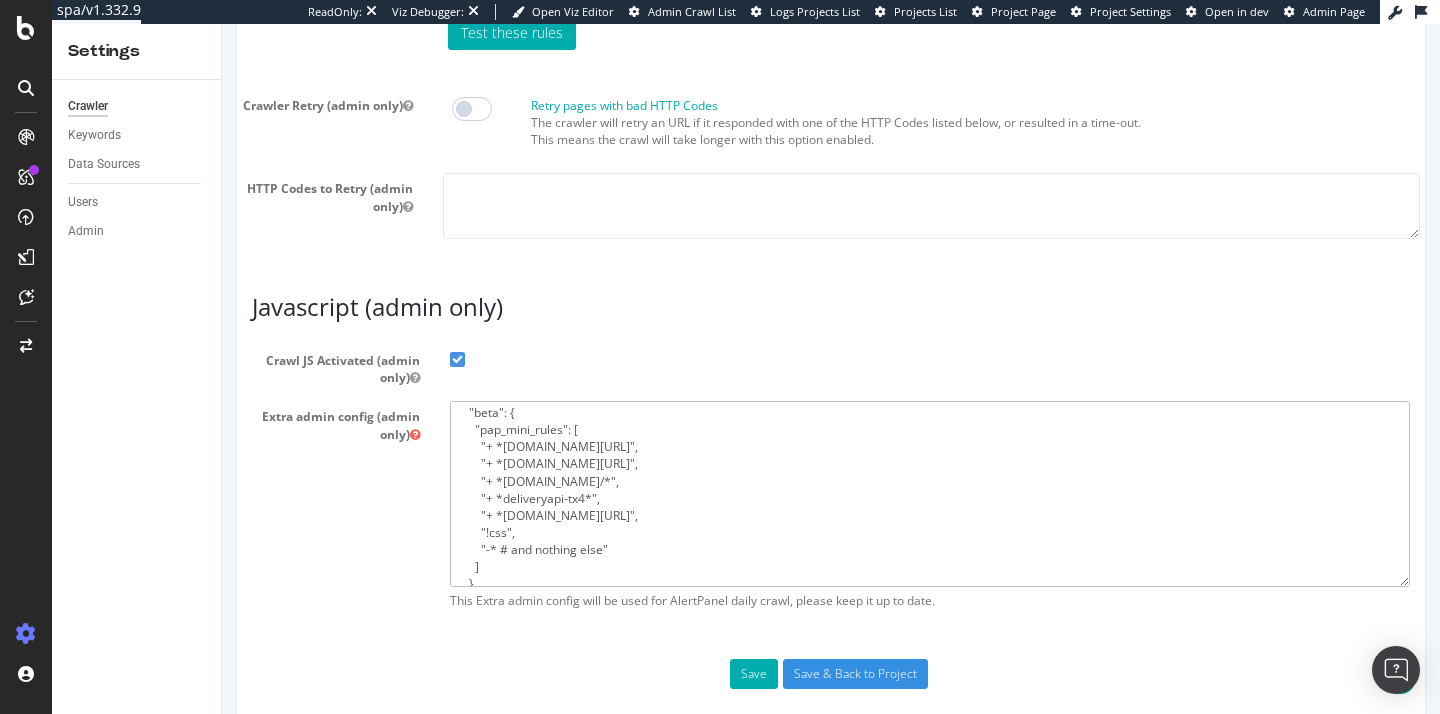 drag, startPoint x: 632, startPoint y: 497, endPoint x: 403, endPoint y: 500, distance: 229.01965 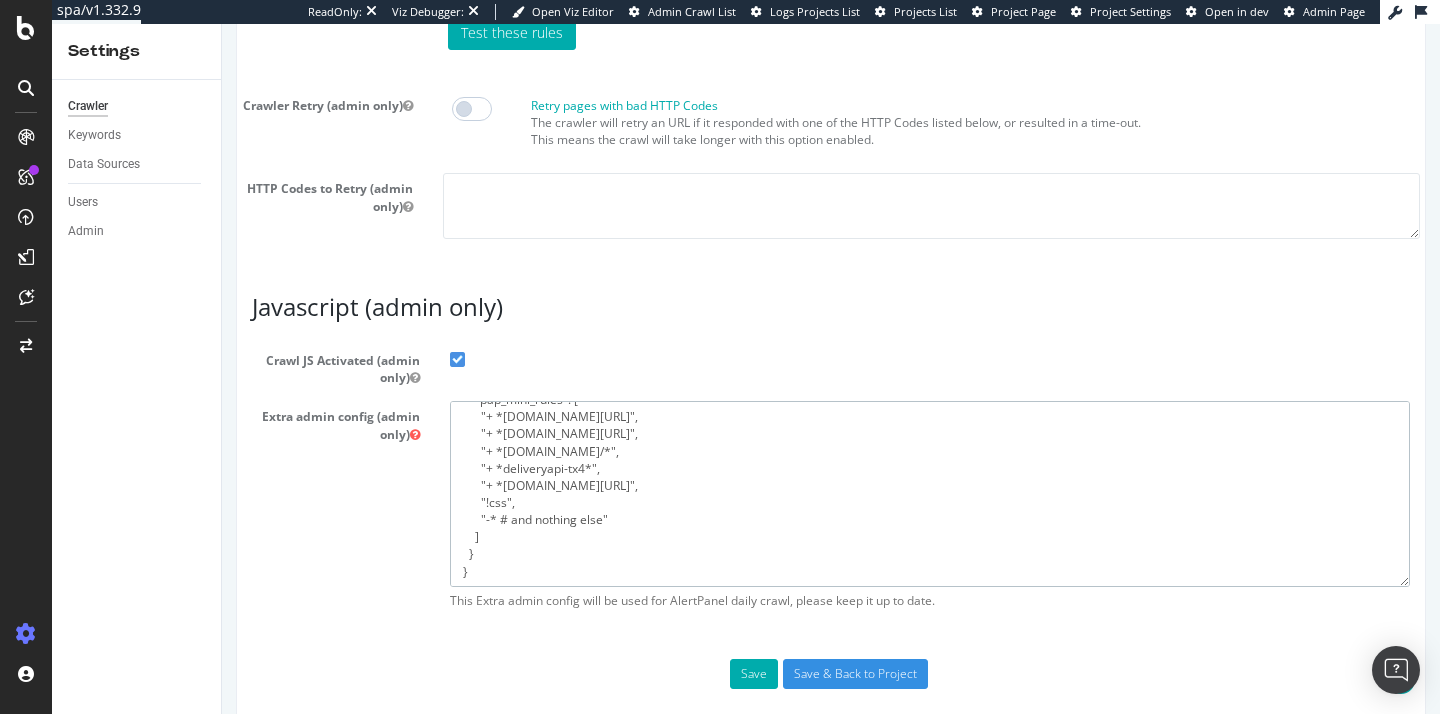 scroll, scrollTop: 0, scrollLeft: 0, axis: both 